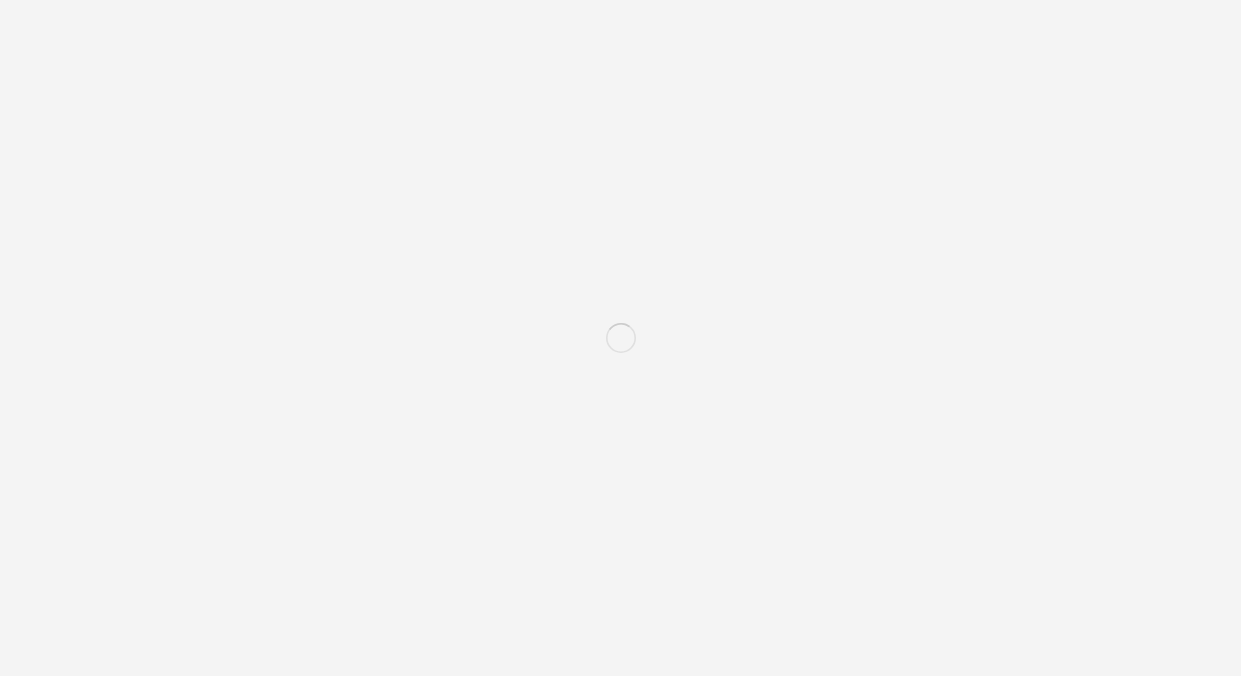 scroll, scrollTop: 0, scrollLeft: 0, axis: both 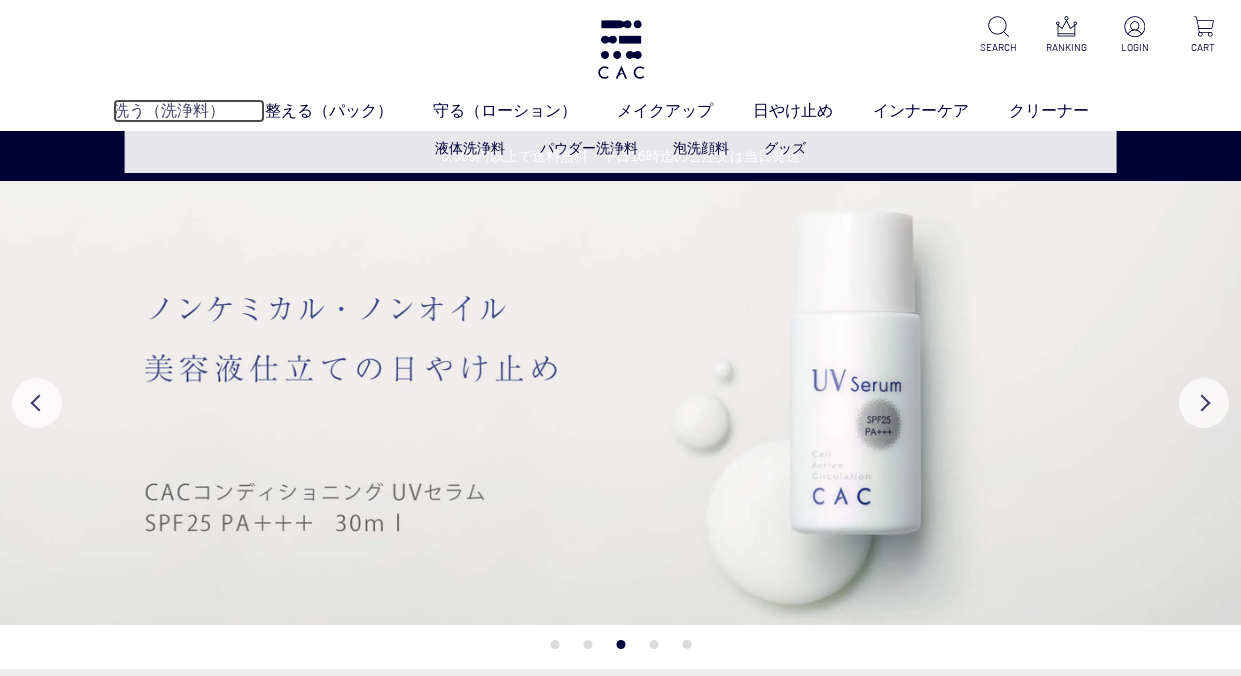 click on "洗う（洗浄料）" at bounding box center (189, 111) 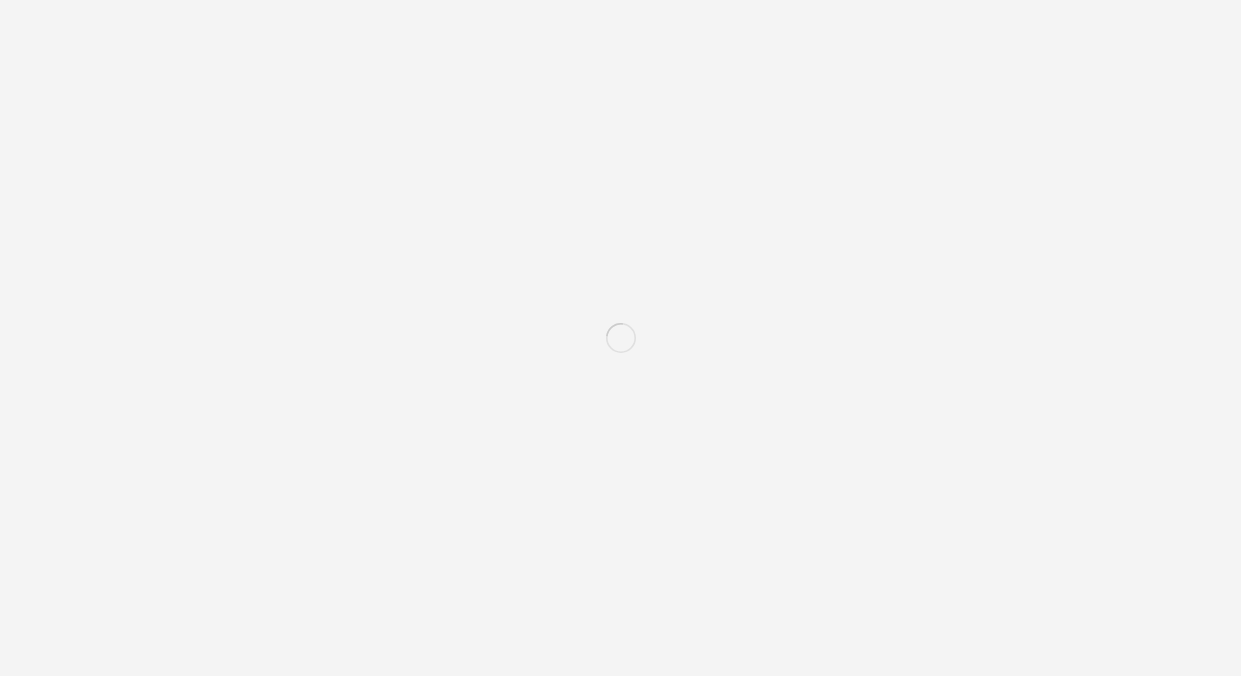 scroll, scrollTop: 0, scrollLeft: 0, axis: both 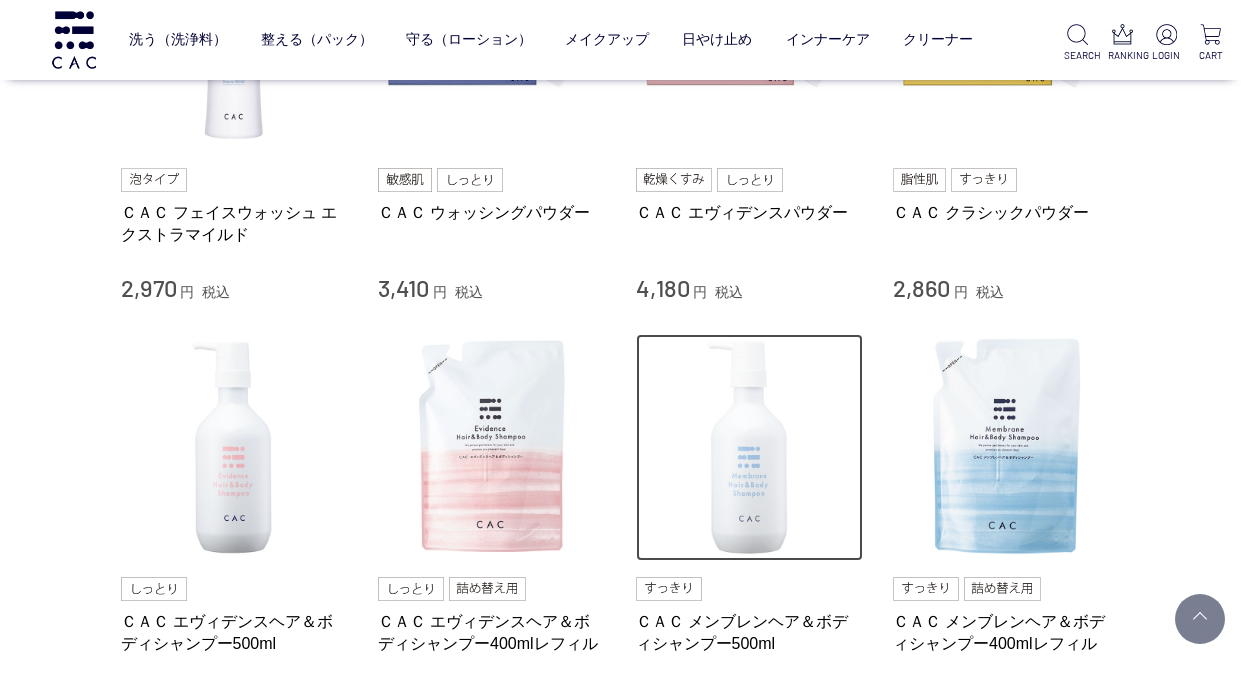 click at bounding box center [750, 448] 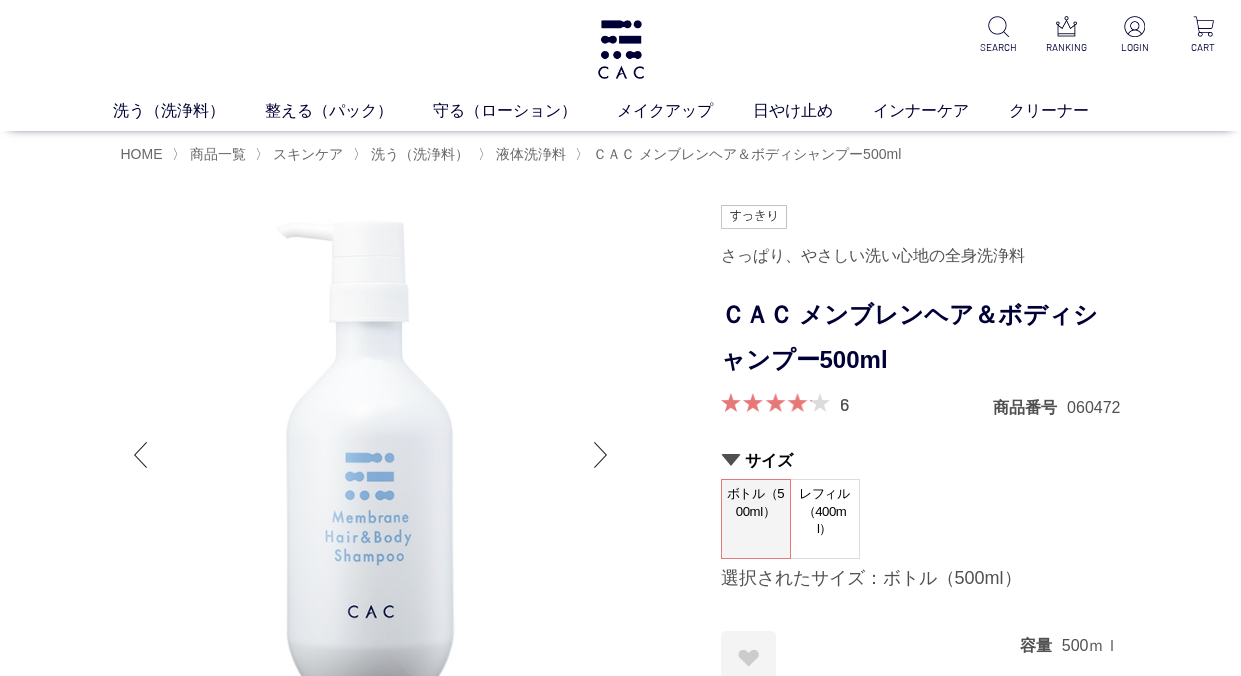 scroll, scrollTop: 0, scrollLeft: 0, axis: both 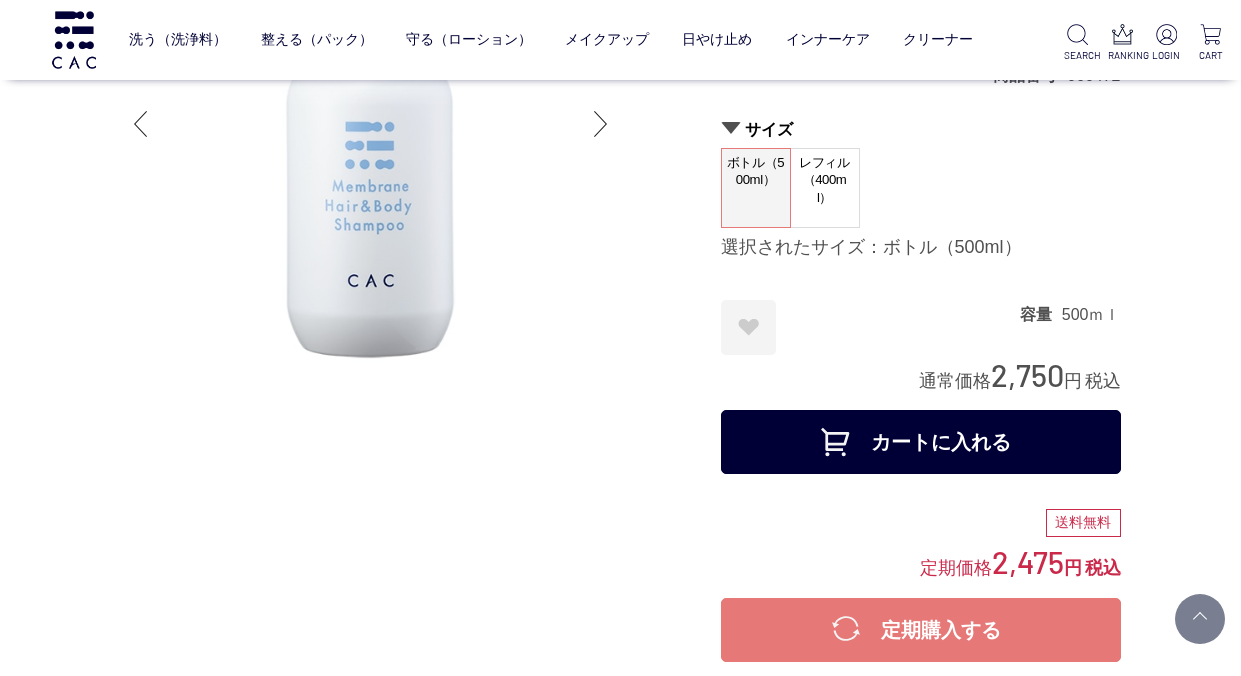 click on "カートに入れる" at bounding box center (921, 442) 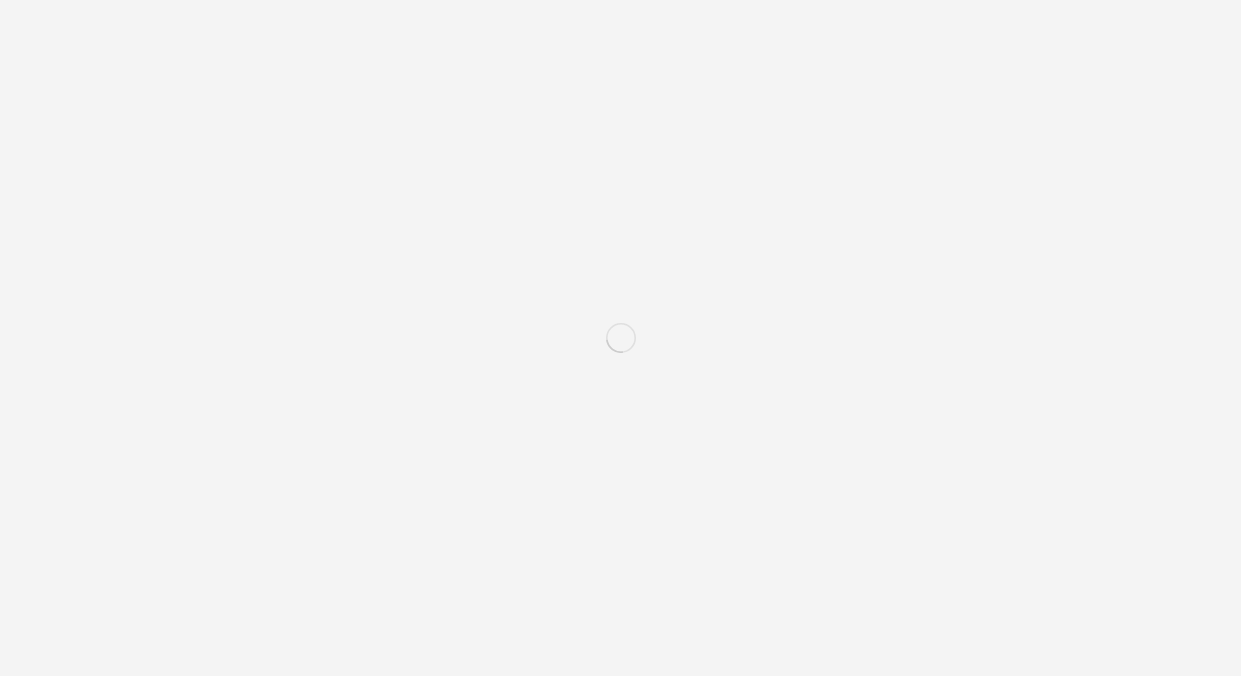 scroll, scrollTop: 0, scrollLeft: 0, axis: both 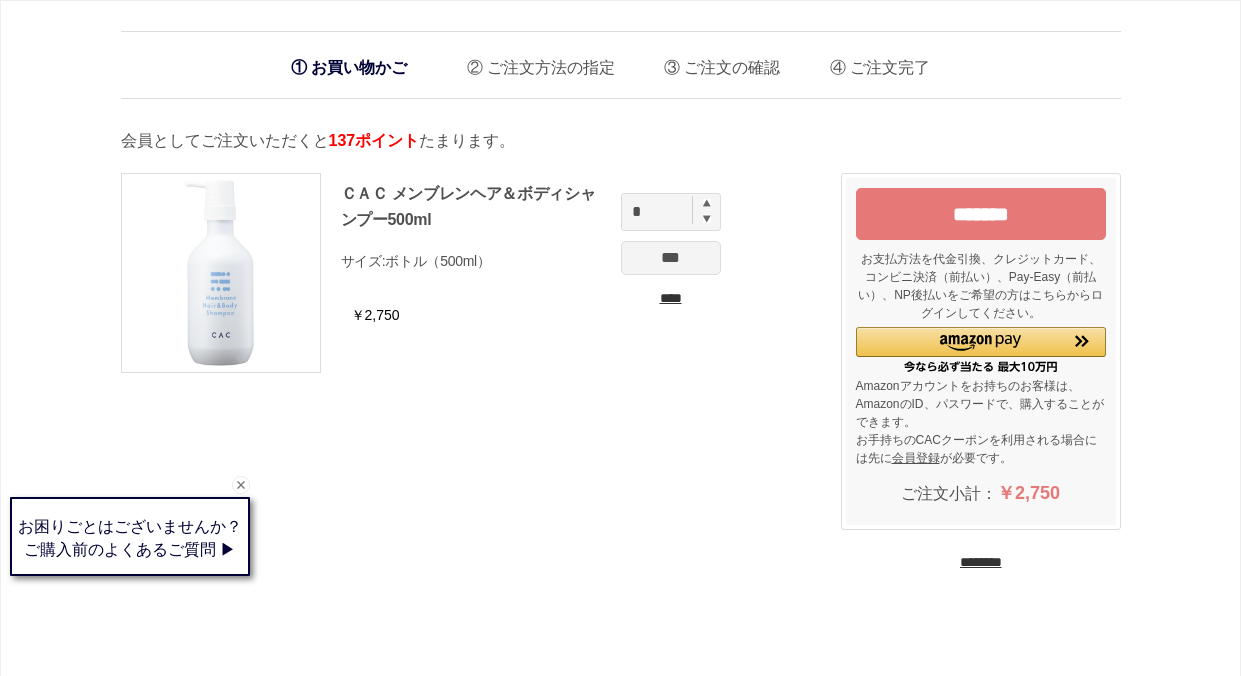 click on "********" at bounding box center (981, 562) 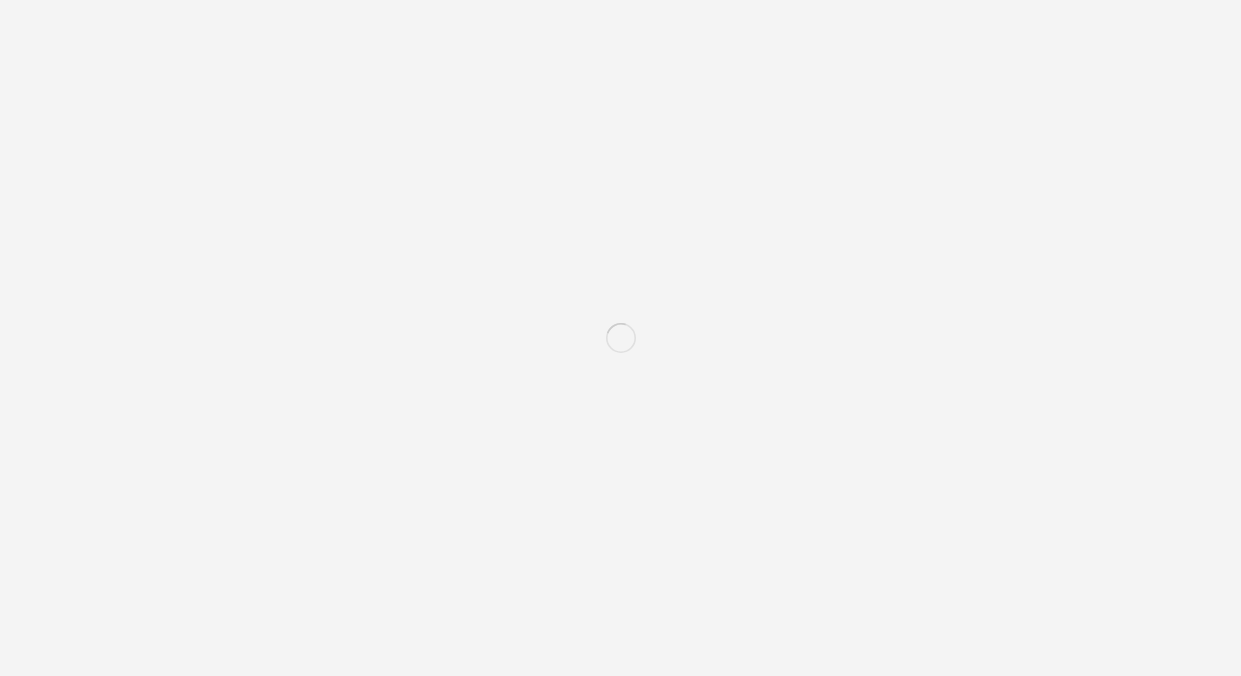scroll, scrollTop: 0, scrollLeft: 0, axis: both 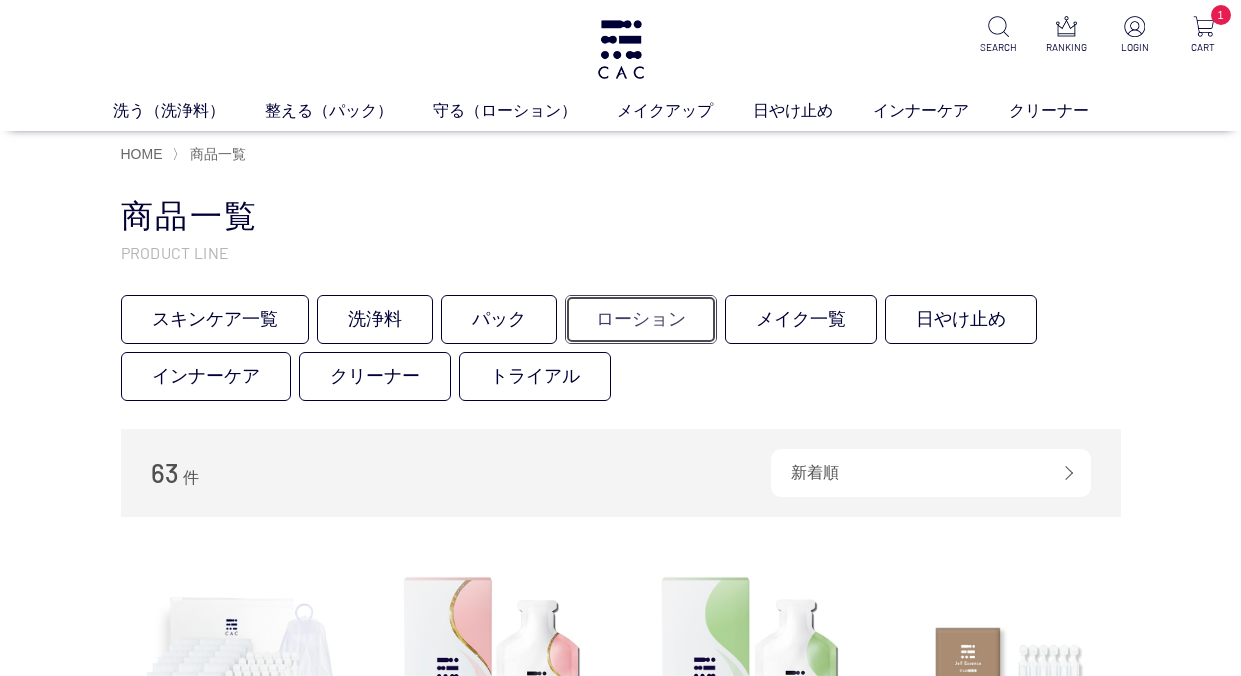 click on "ローション" at bounding box center [641, 319] 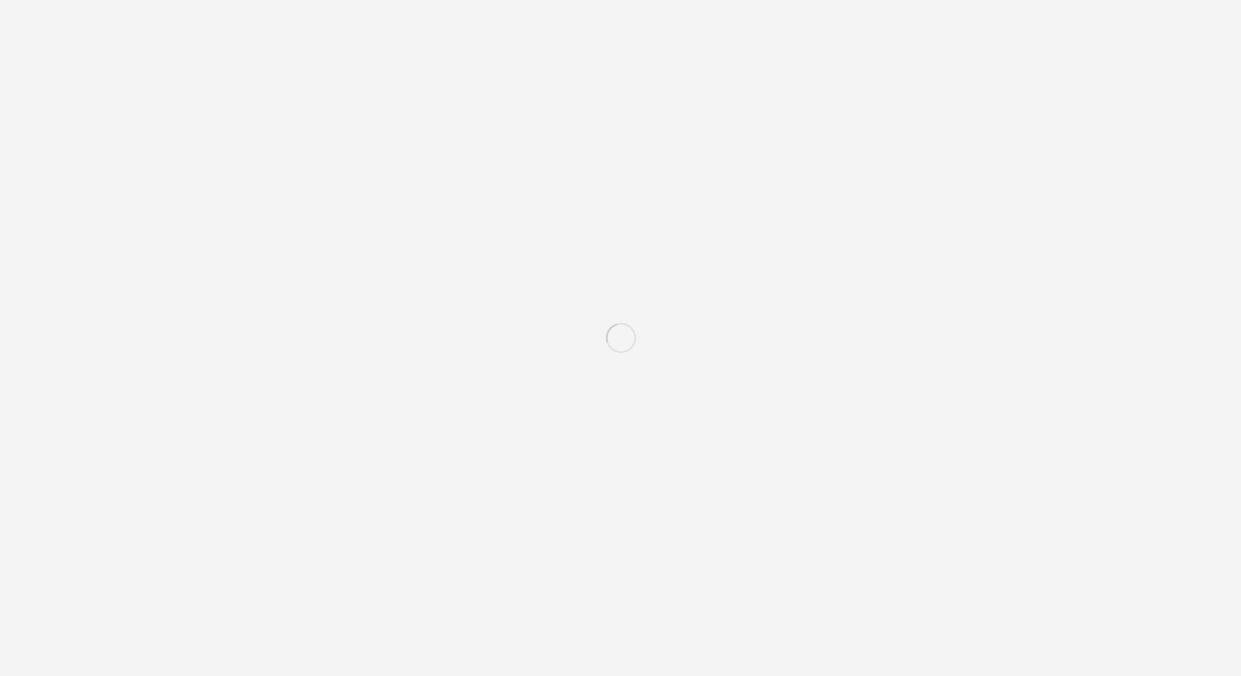 scroll, scrollTop: 0, scrollLeft: 0, axis: both 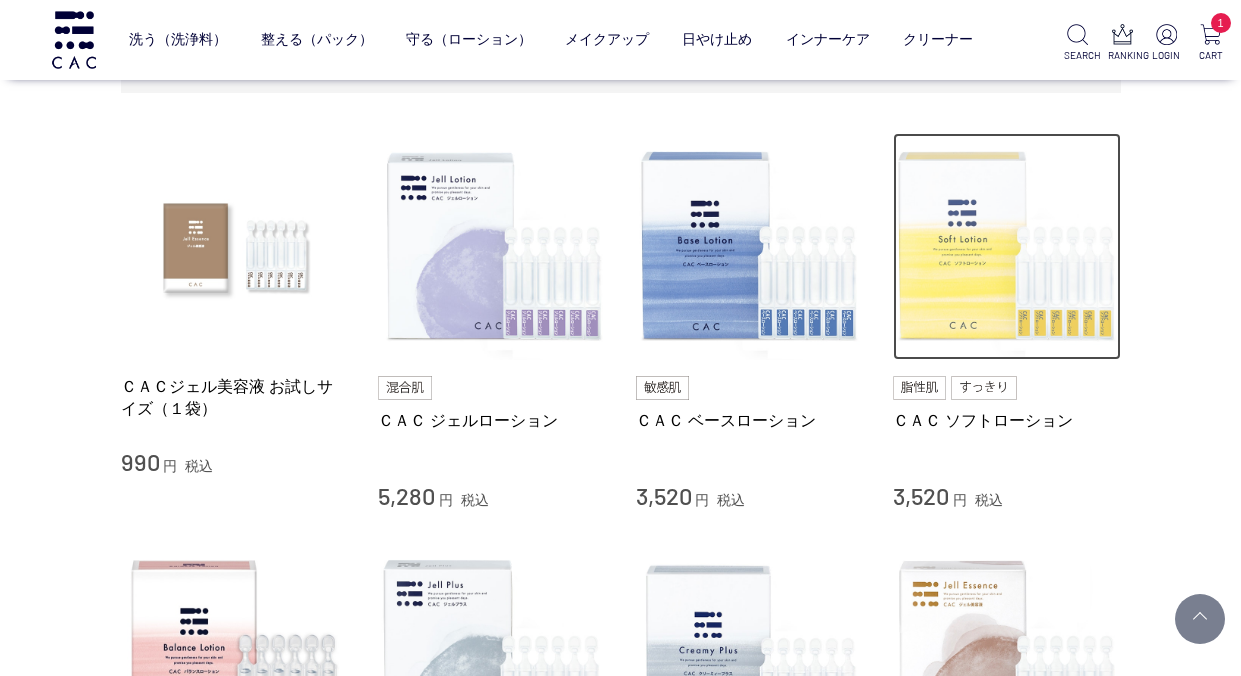 click at bounding box center [1007, 247] 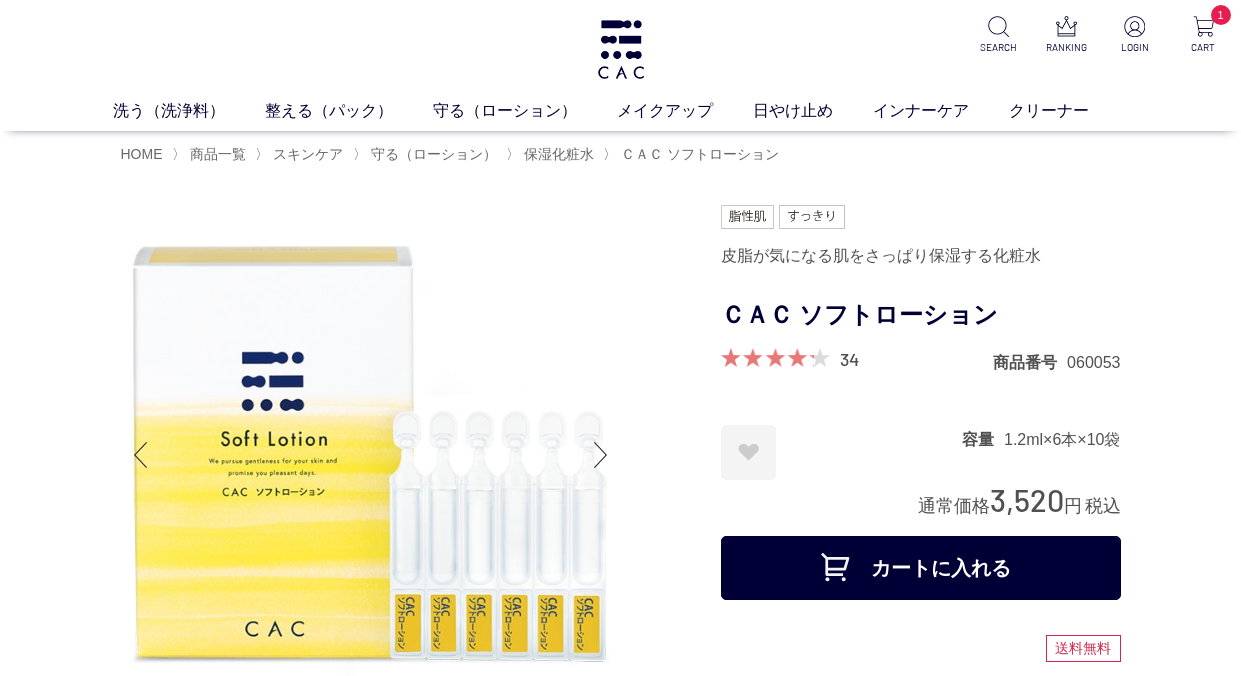scroll, scrollTop: 0, scrollLeft: 0, axis: both 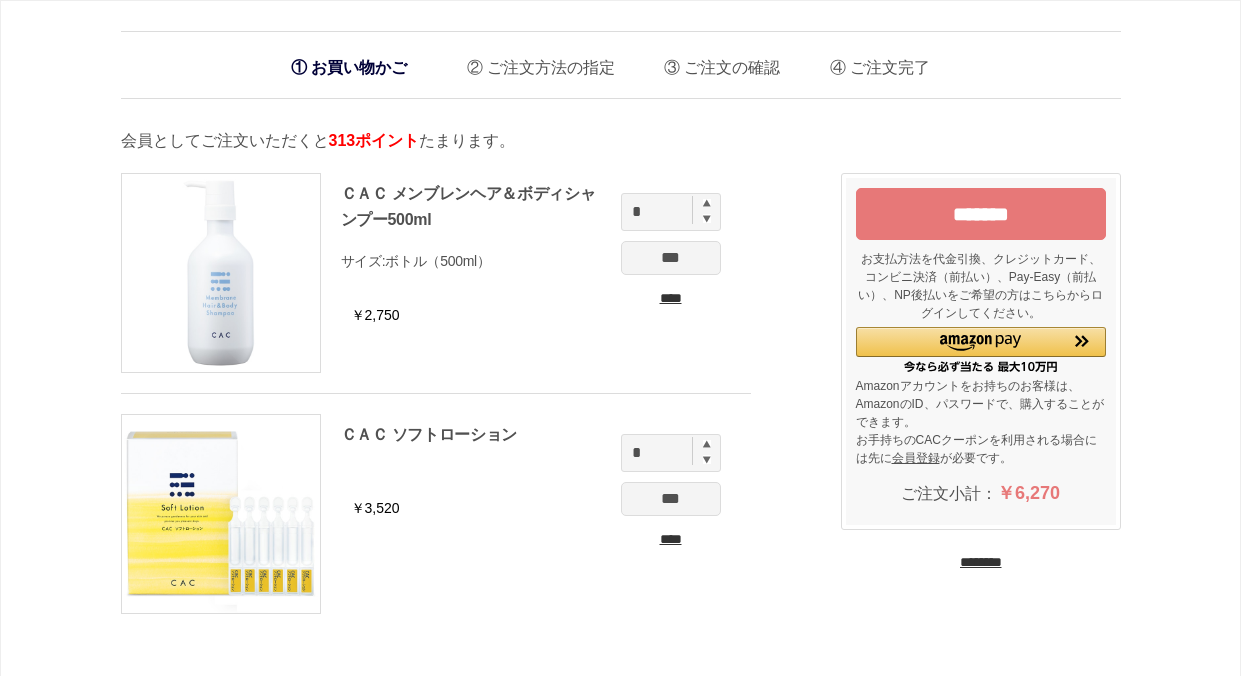 click on "********" at bounding box center (981, 562) 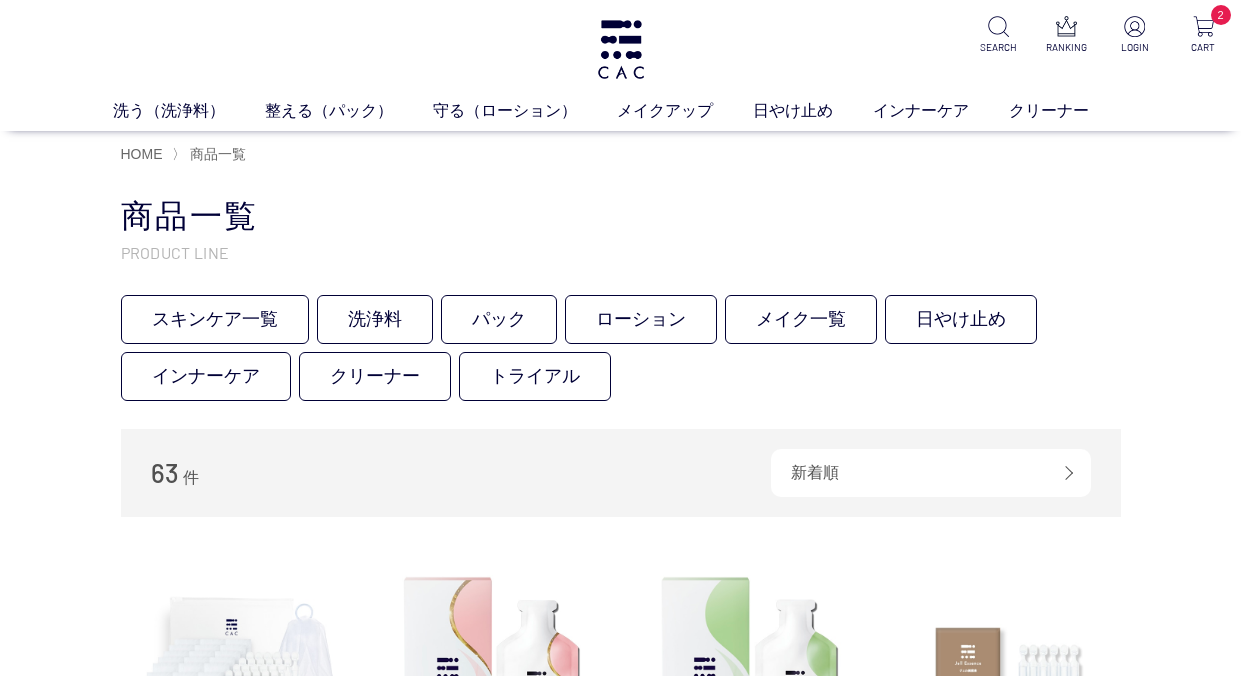 scroll, scrollTop: 0, scrollLeft: 0, axis: both 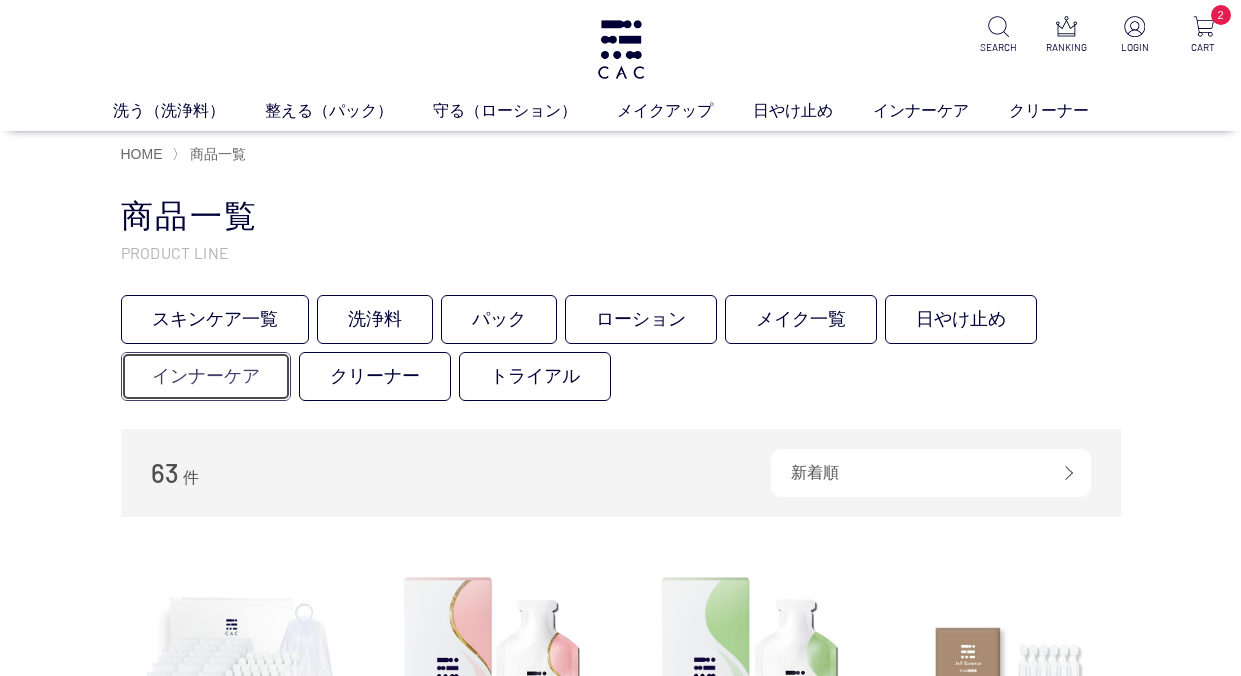 click on "インナーケア" at bounding box center (206, 376) 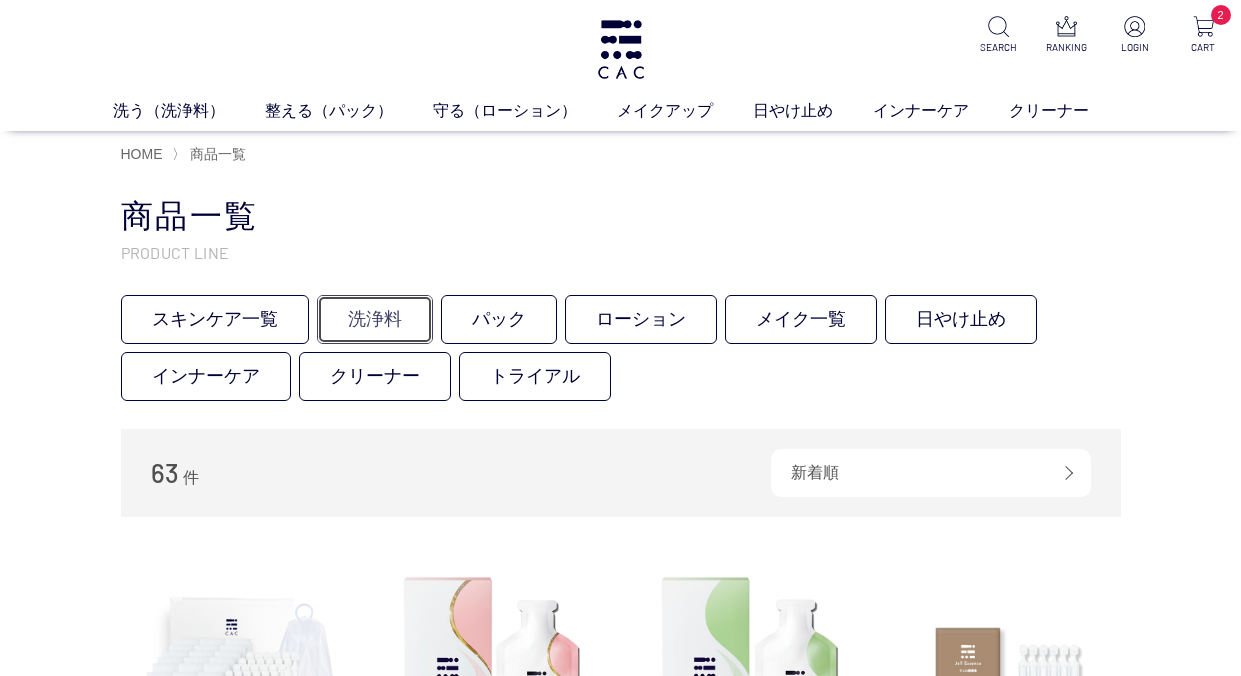 click on "洗浄料" at bounding box center [375, 319] 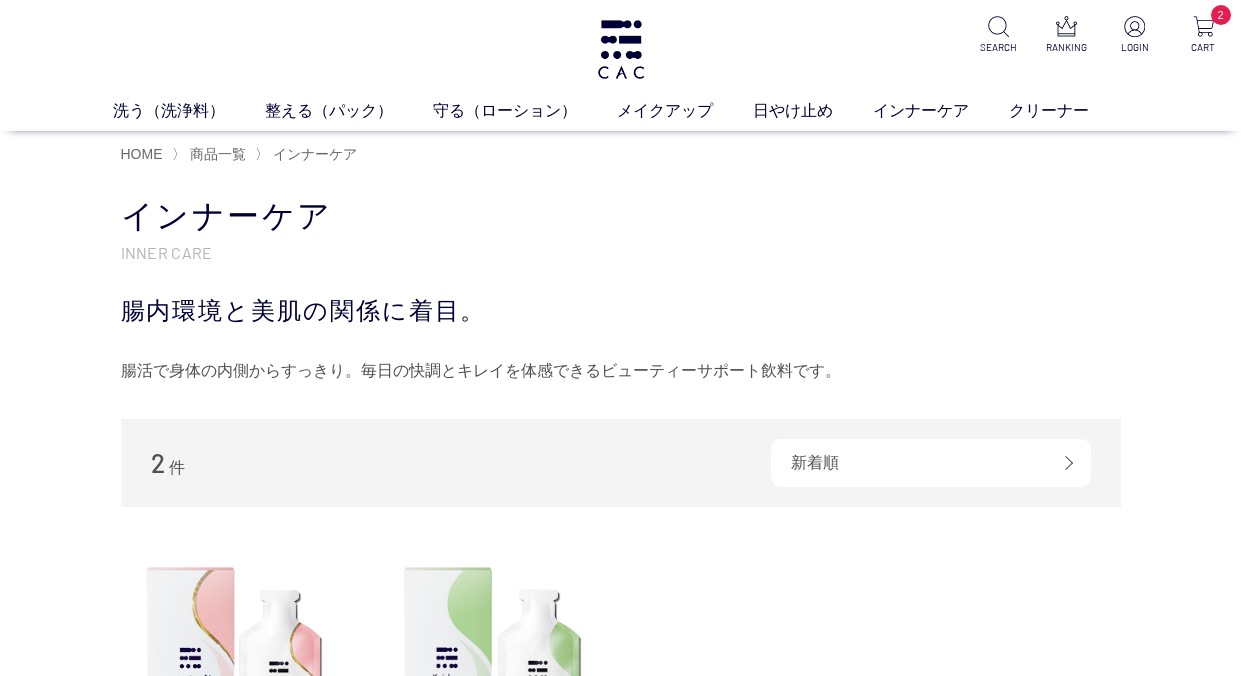 scroll, scrollTop: 0, scrollLeft: 0, axis: both 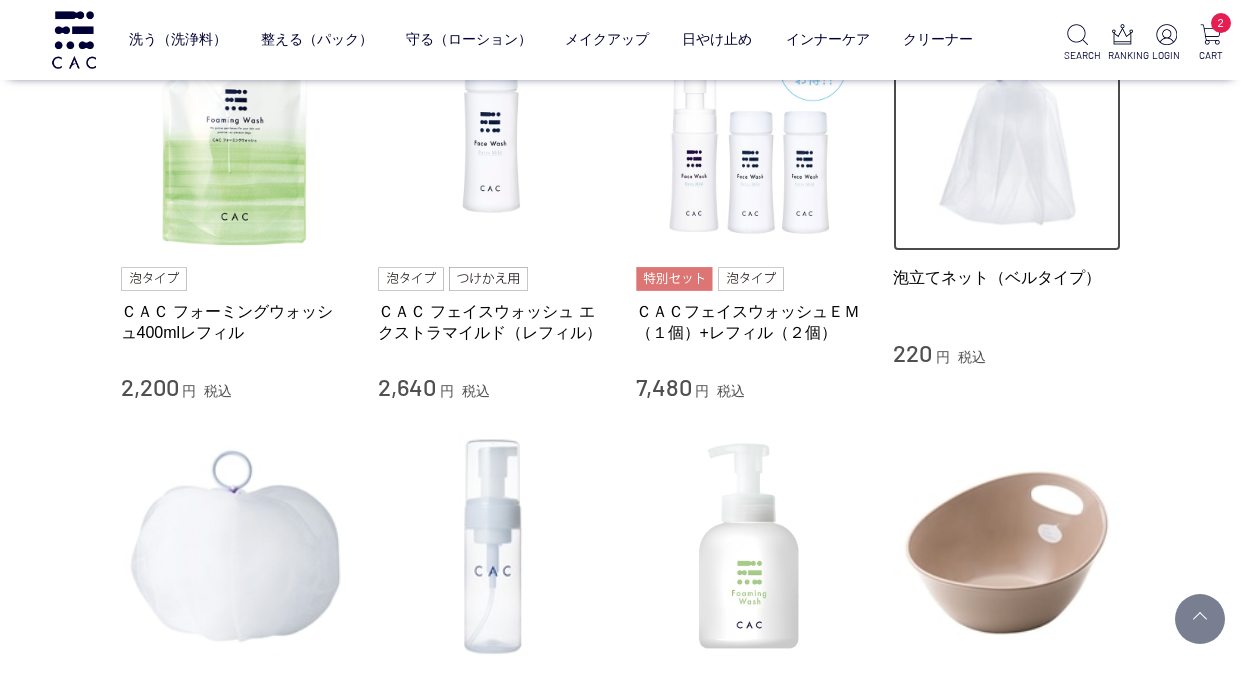 click at bounding box center (1007, 137) 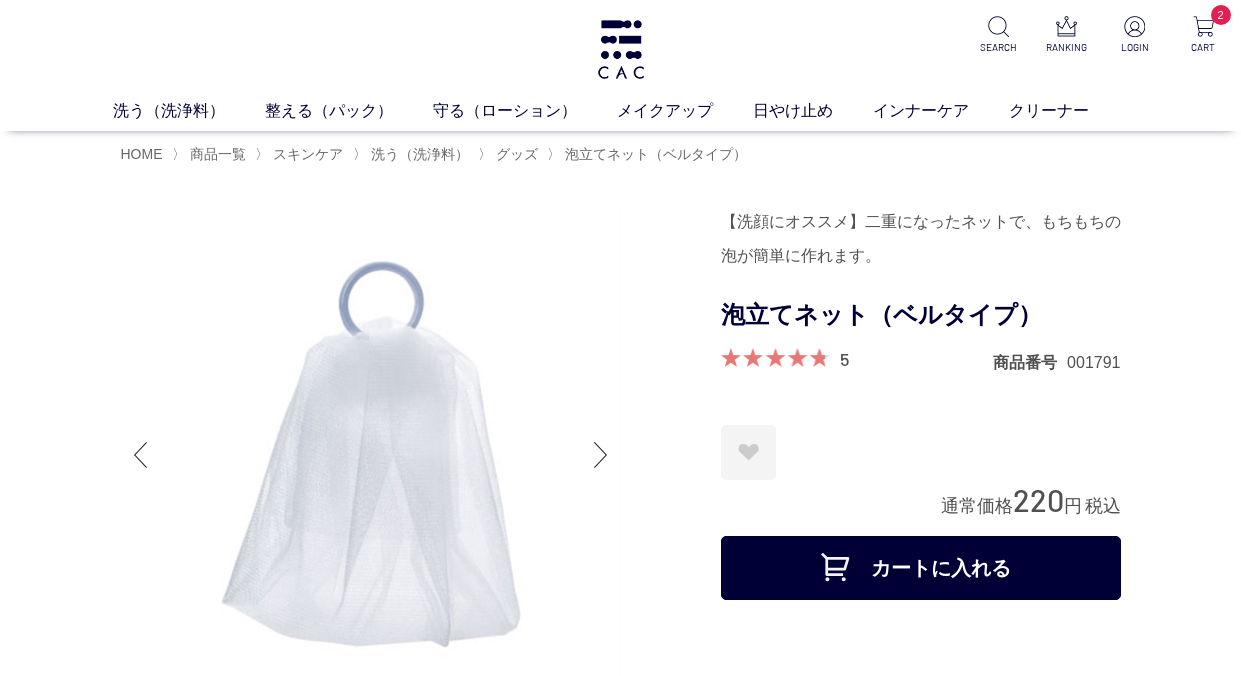 scroll, scrollTop: 0, scrollLeft: 0, axis: both 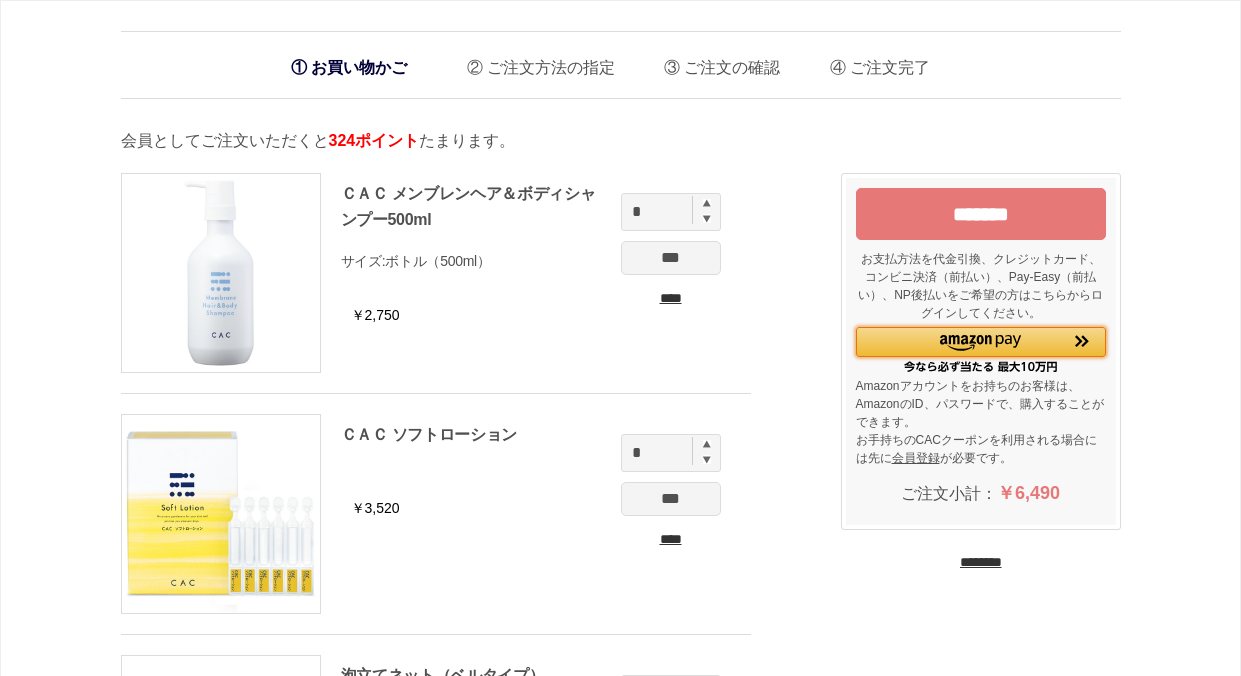 click at bounding box center (980, 343) 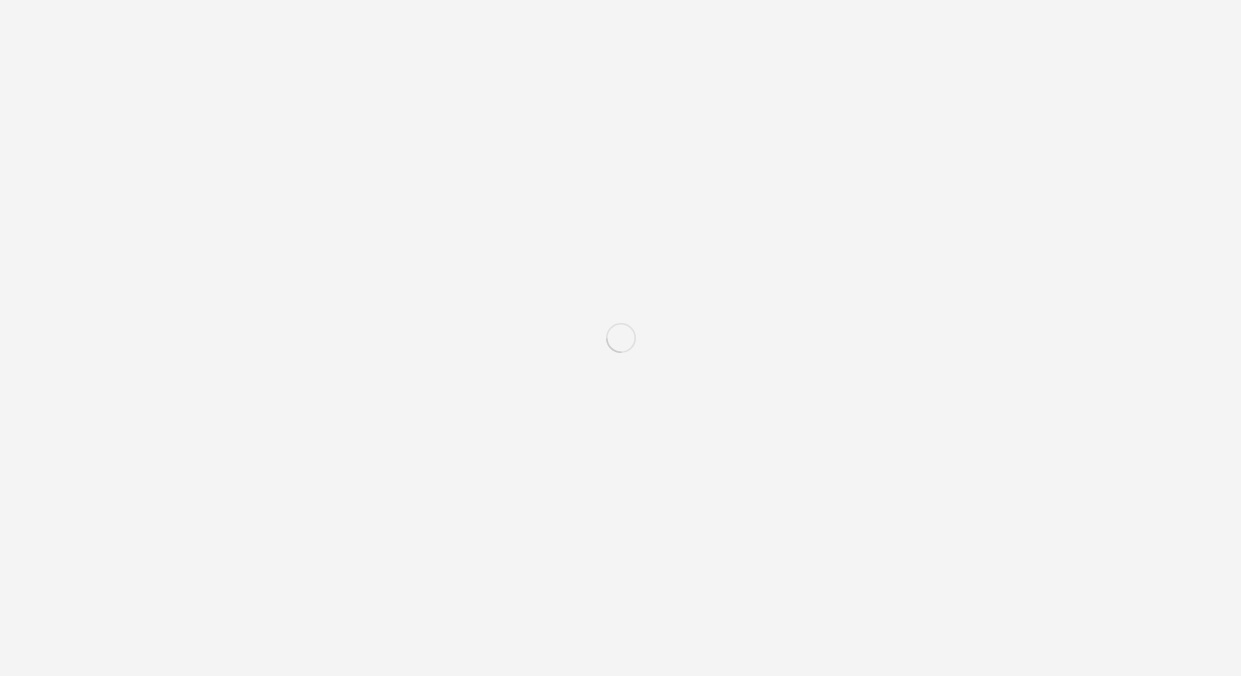 scroll, scrollTop: 0, scrollLeft: 0, axis: both 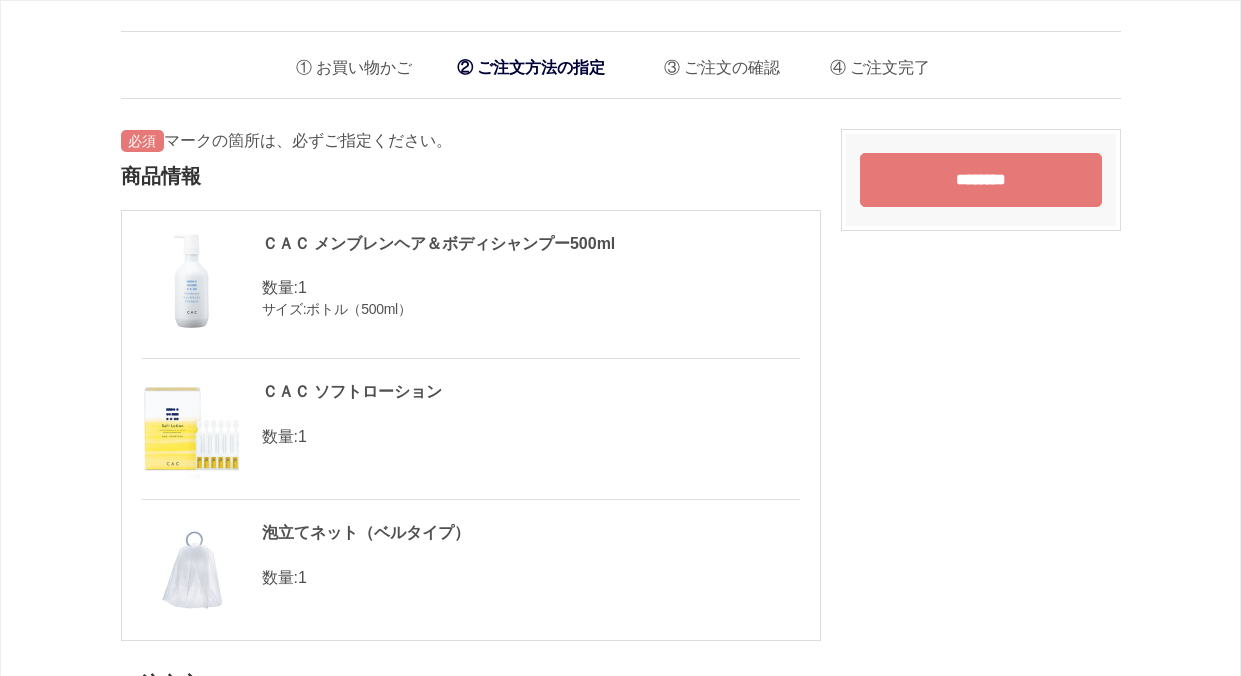 click on "********" at bounding box center [981, 180] 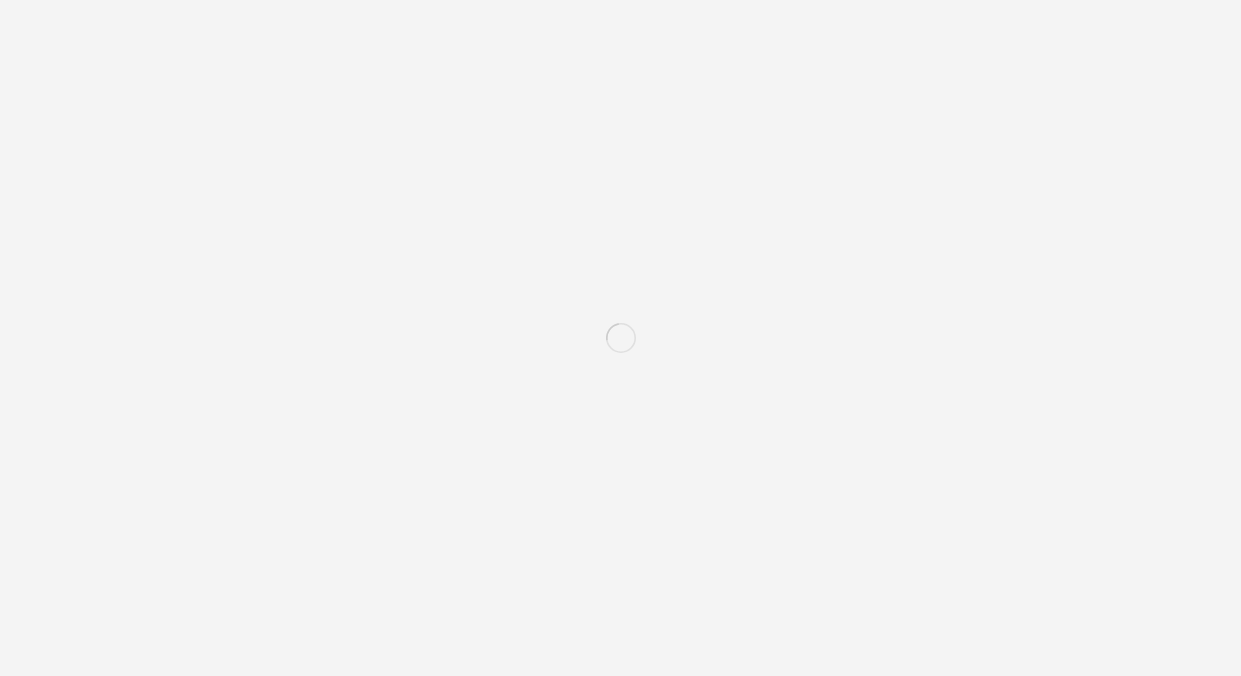 scroll, scrollTop: 0, scrollLeft: 0, axis: both 